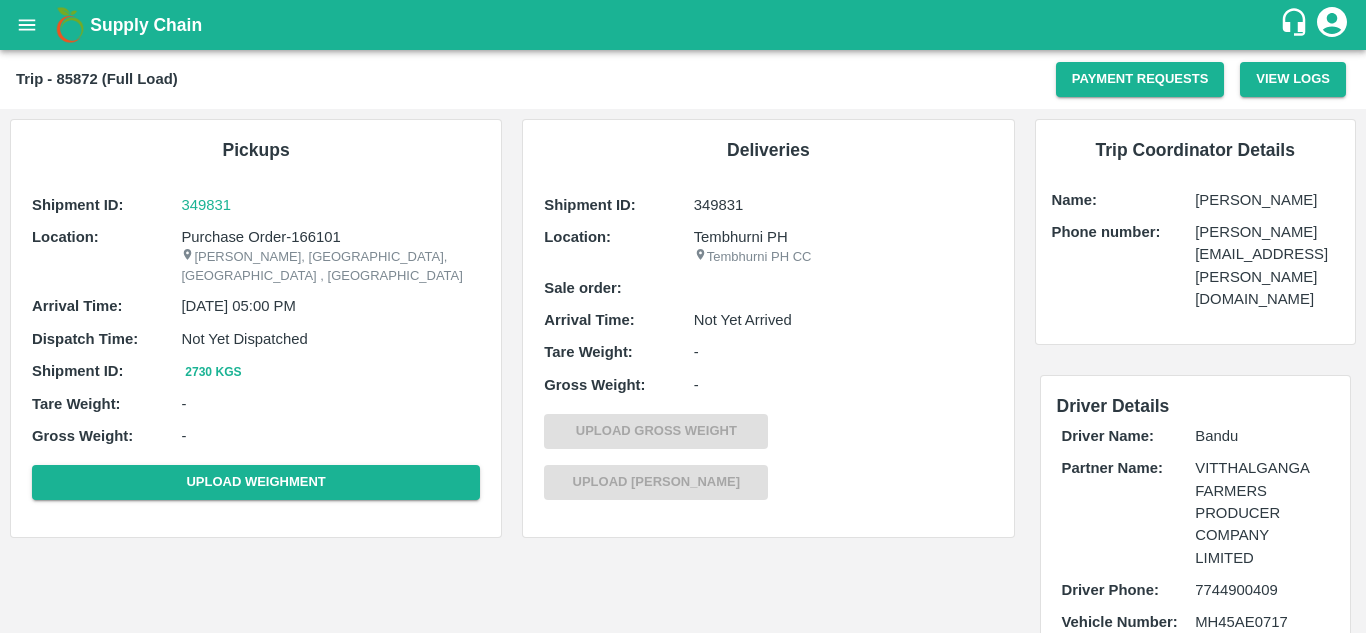 scroll, scrollTop: 0, scrollLeft: 0, axis: both 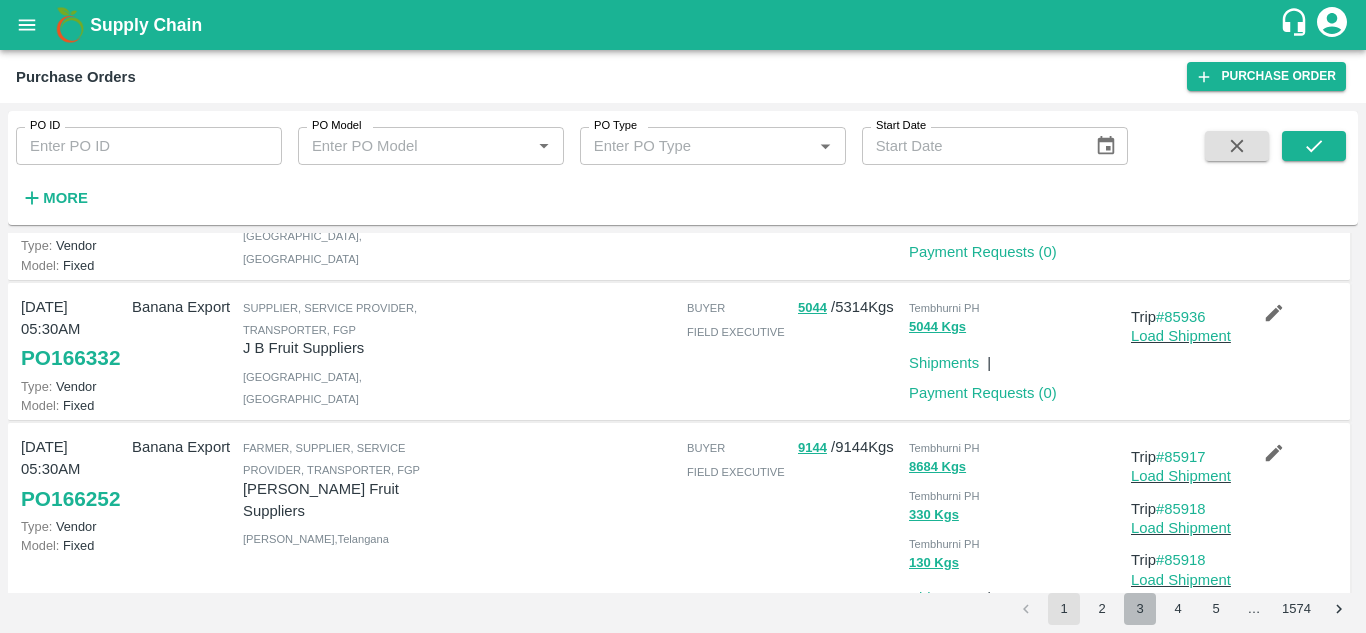 click on "3" at bounding box center [1140, 609] 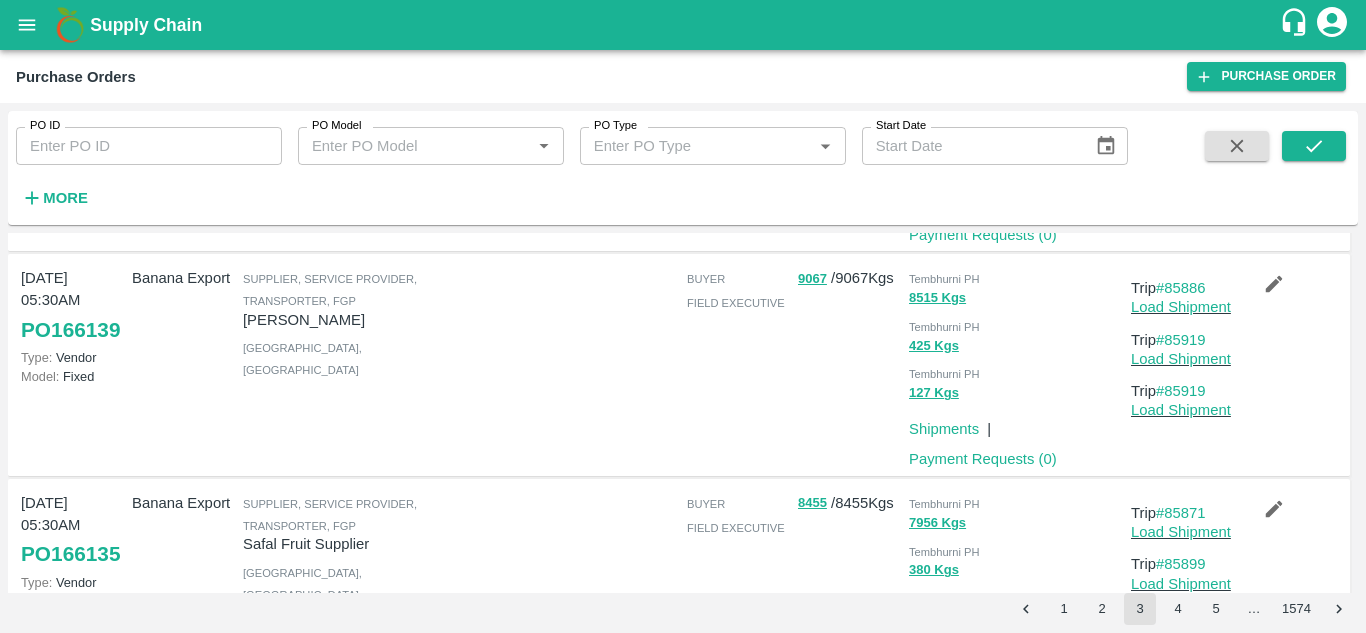 scroll, scrollTop: 469, scrollLeft: 0, axis: vertical 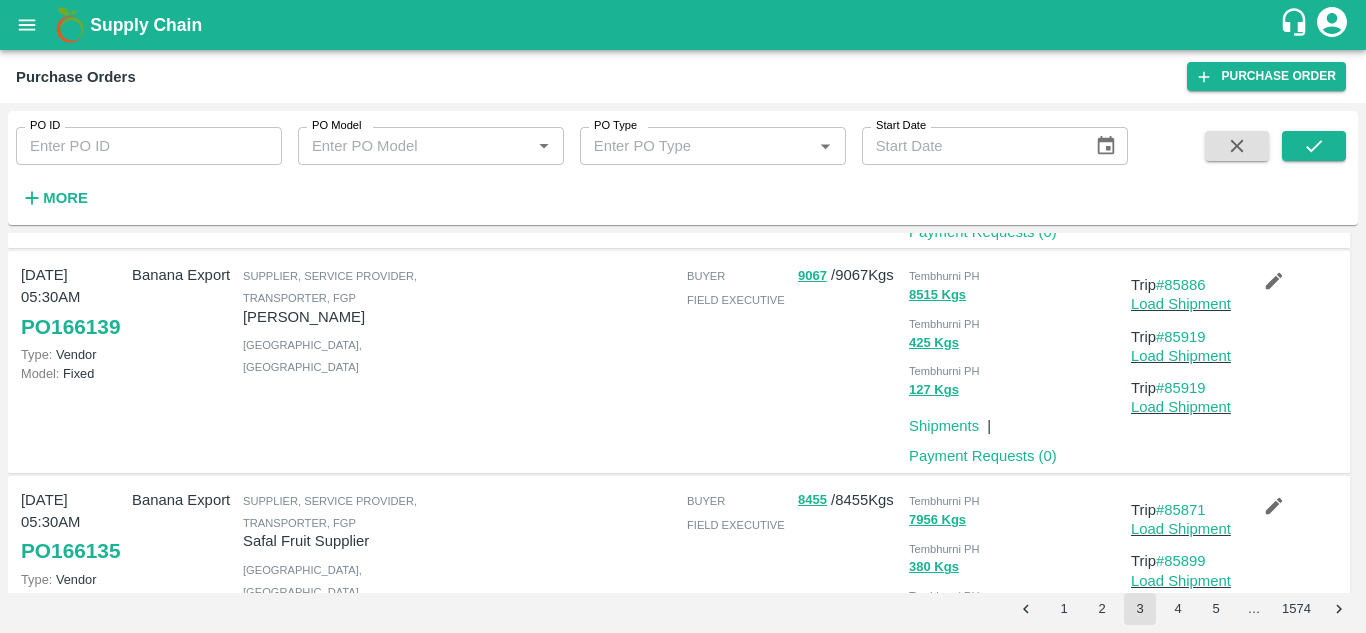 click on "4" at bounding box center (1178, 609) 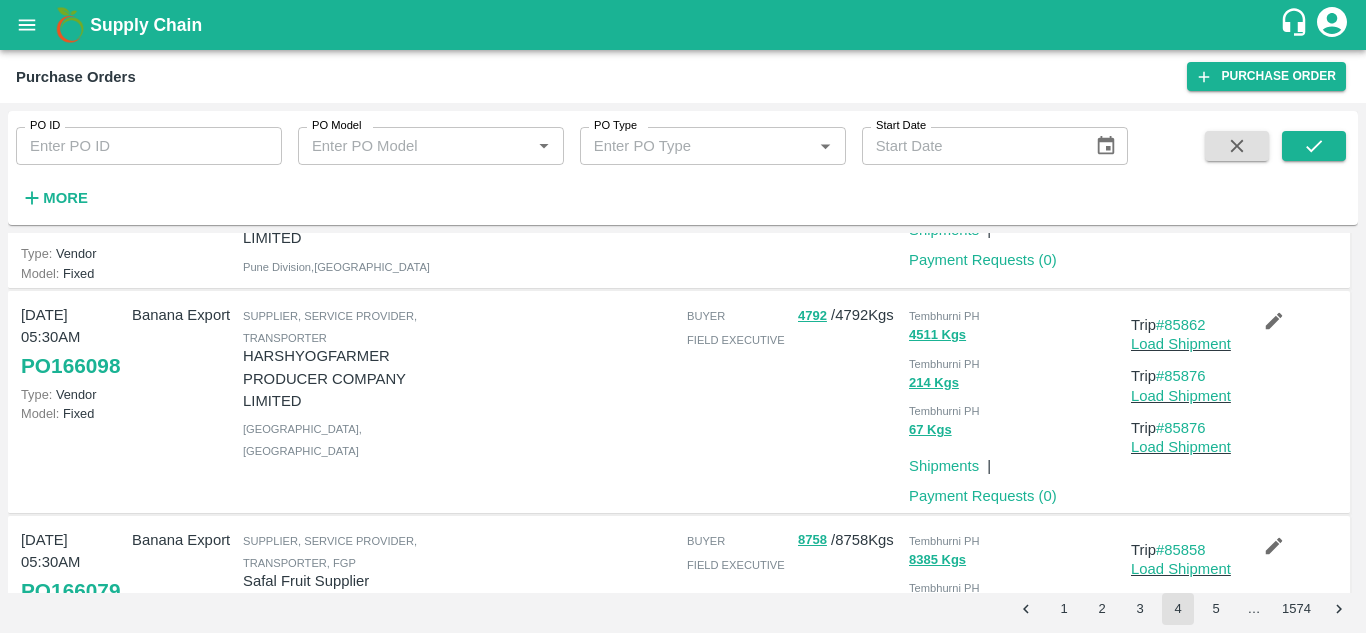 scroll, scrollTop: 124, scrollLeft: 0, axis: vertical 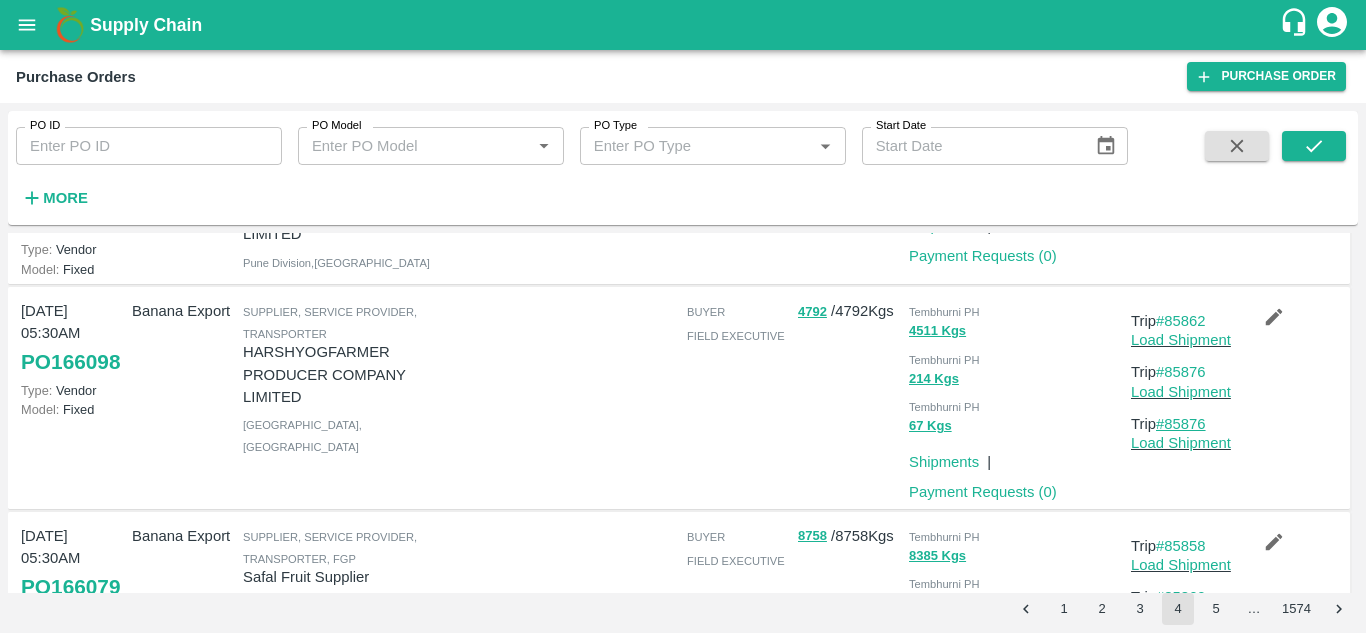 click on "#85876" at bounding box center (1181, 424) 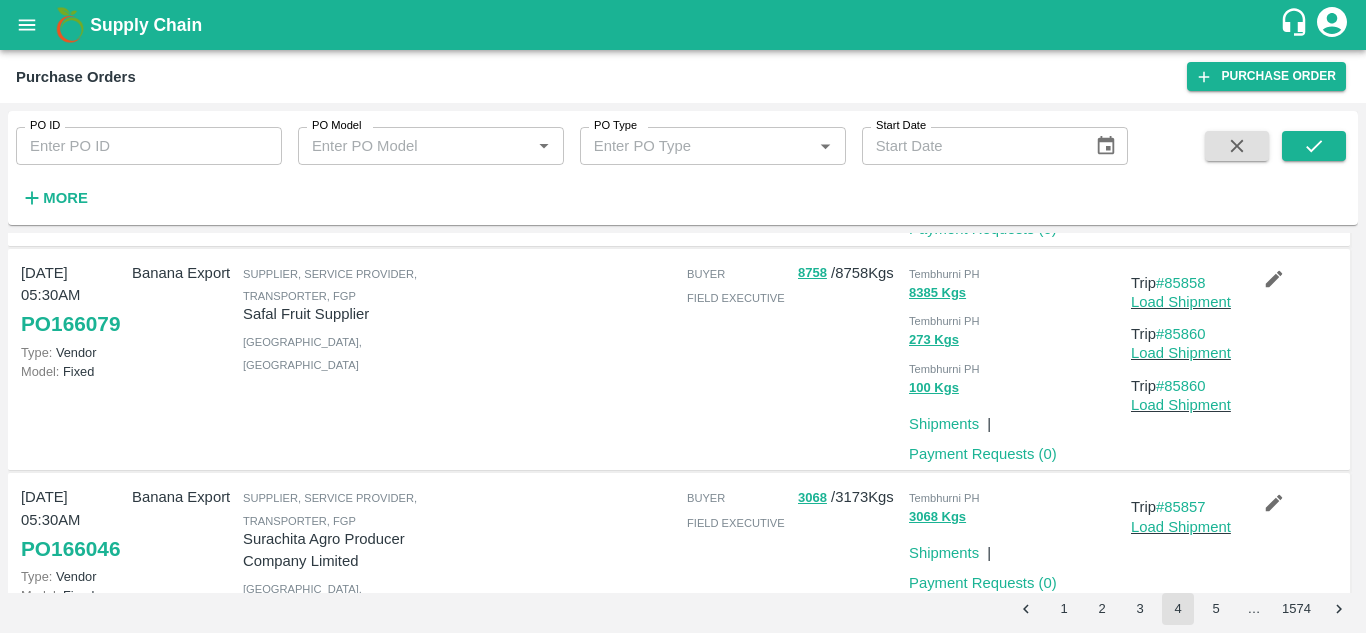 scroll, scrollTop: 388, scrollLeft: 0, axis: vertical 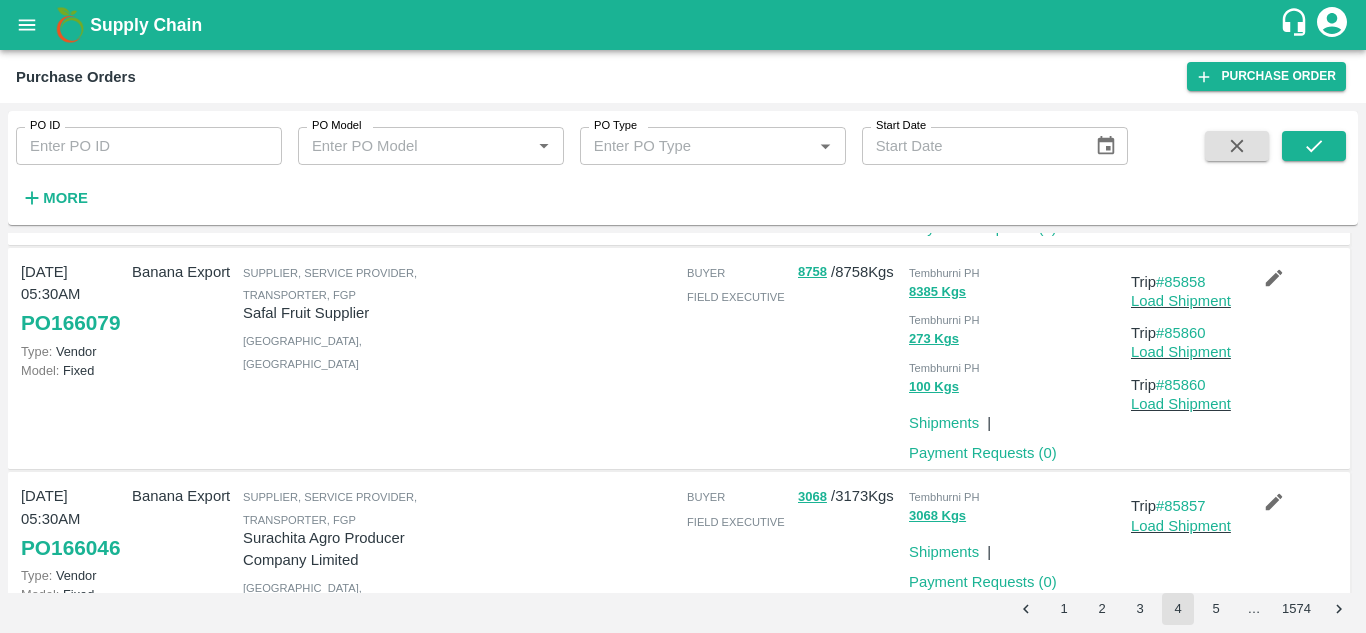 click on "Trip  #85860" at bounding box center (1182, 385) 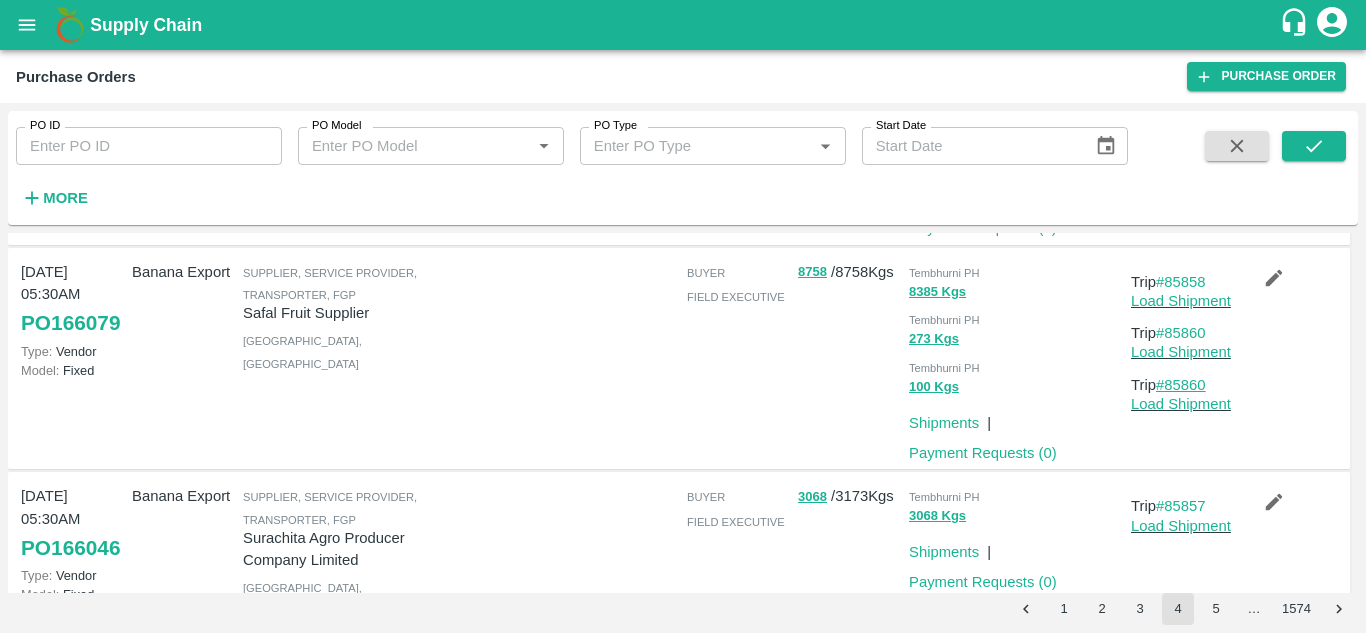 click on "#85860" at bounding box center (1181, 385) 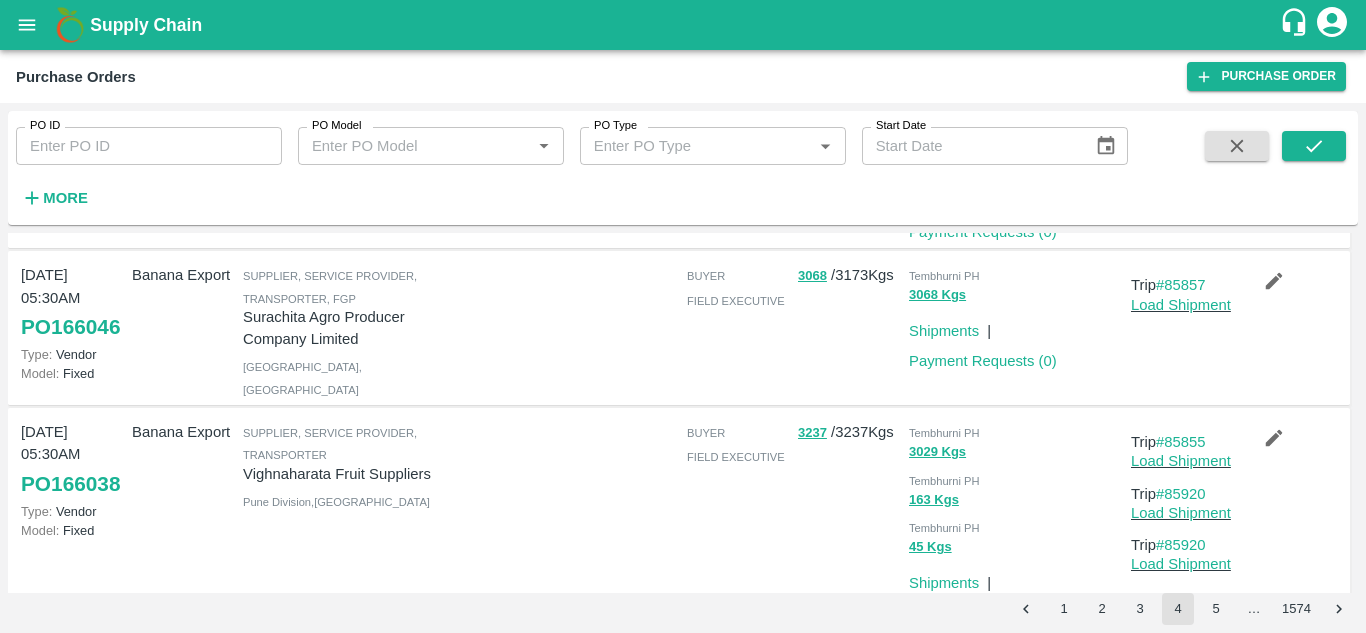 scroll, scrollTop: 618, scrollLeft: 0, axis: vertical 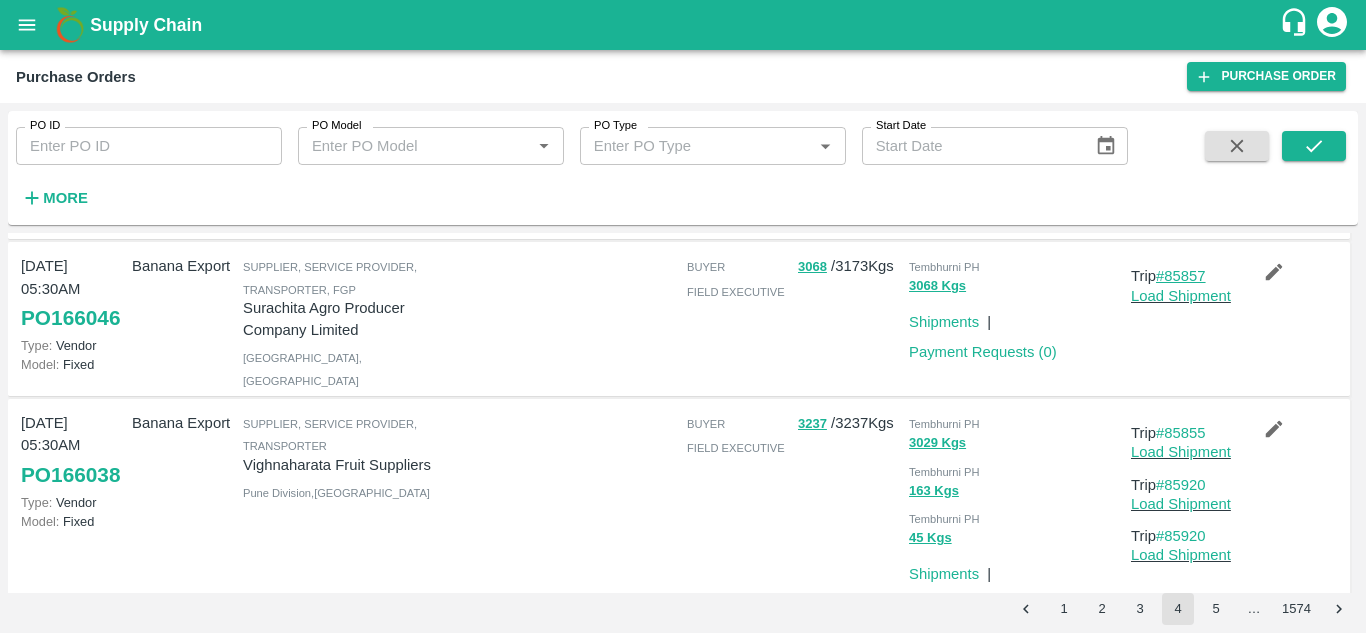 click on "#85857" at bounding box center [1181, 276] 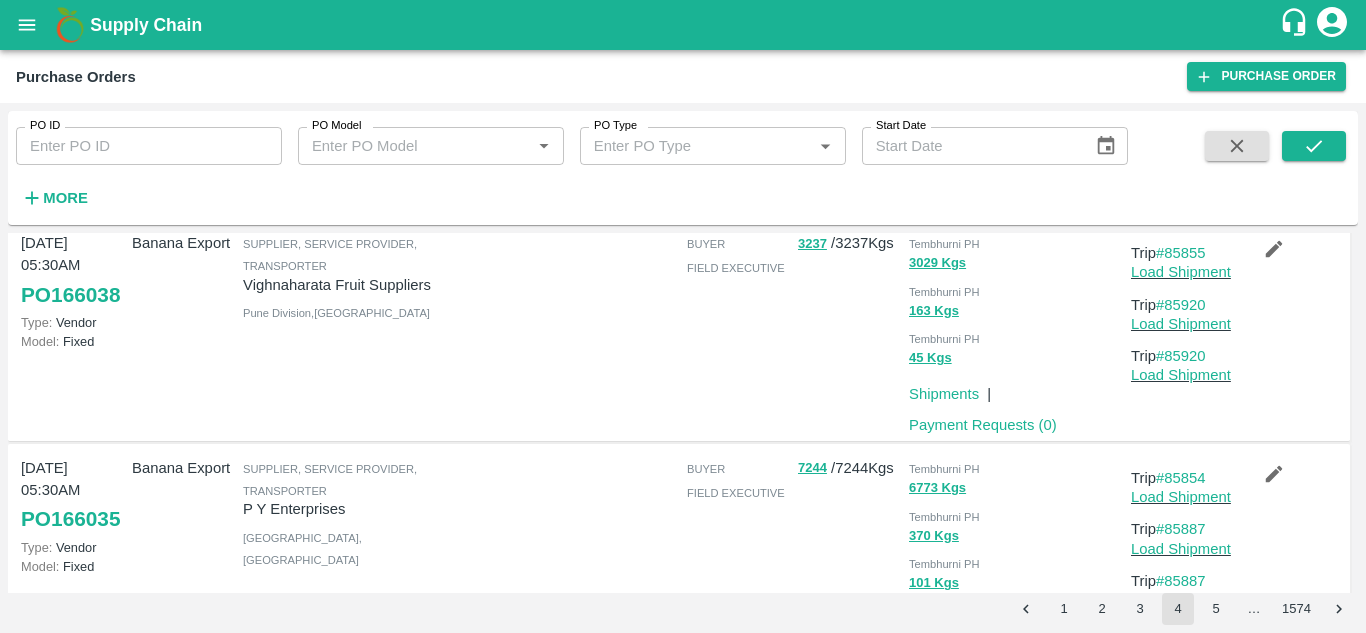 scroll, scrollTop: 799, scrollLeft: 0, axis: vertical 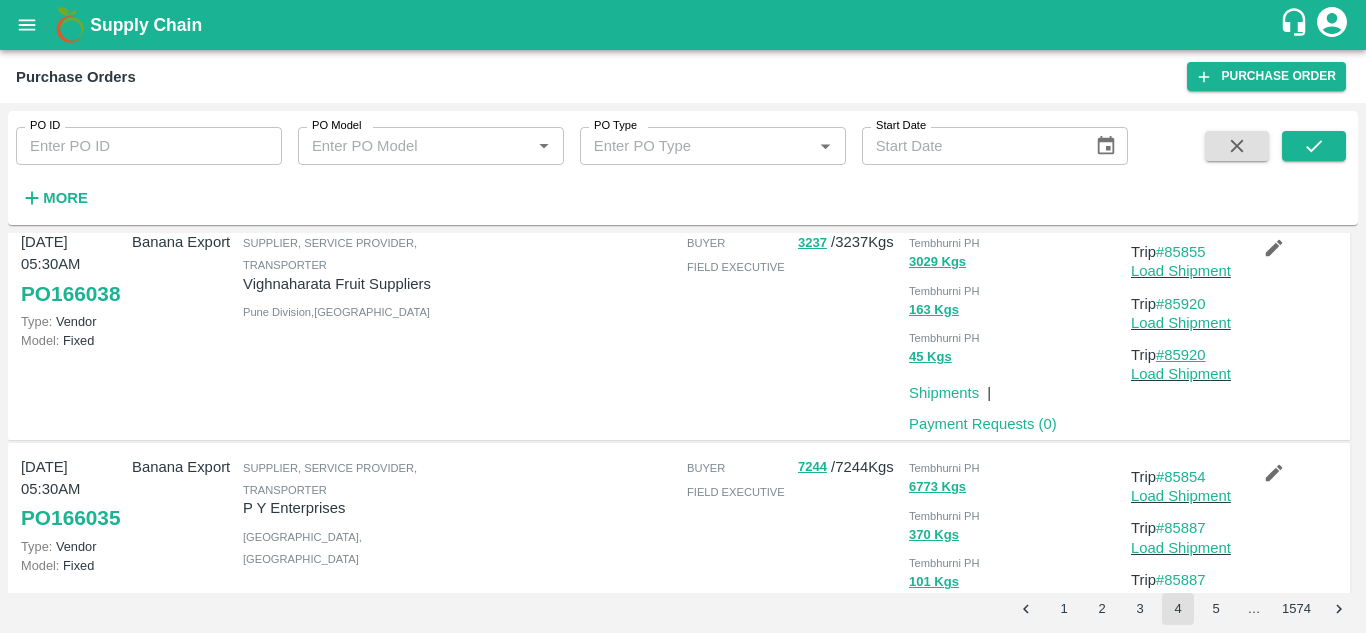 click on "#85920" at bounding box center (1181, 355) 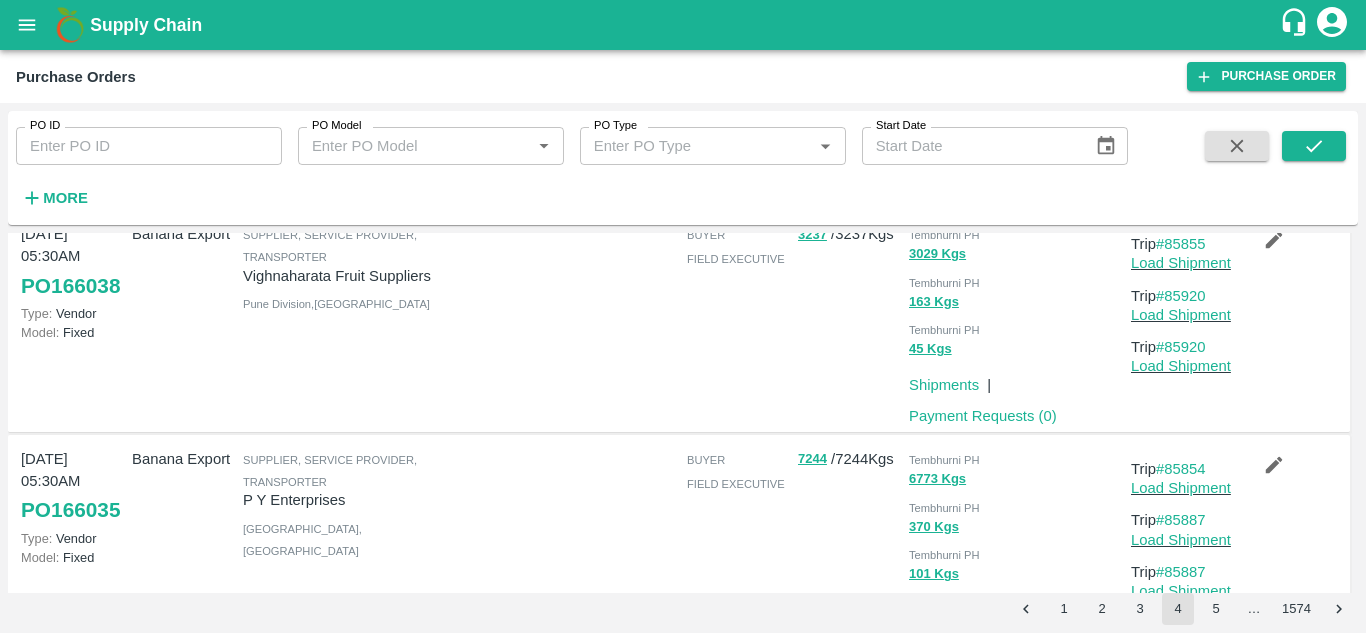 scroll, scrollTop: 808, scrollLeft: 0, axis: vertical 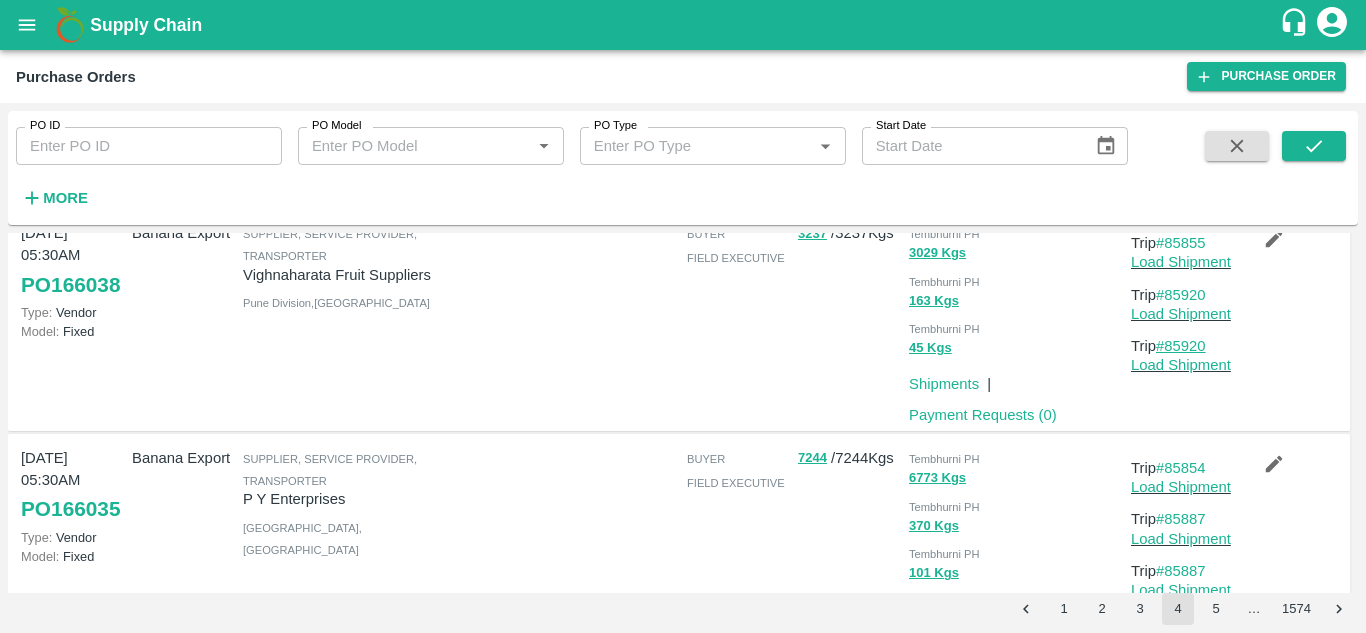 click on "#85920" at bounding box center [1181, 346] 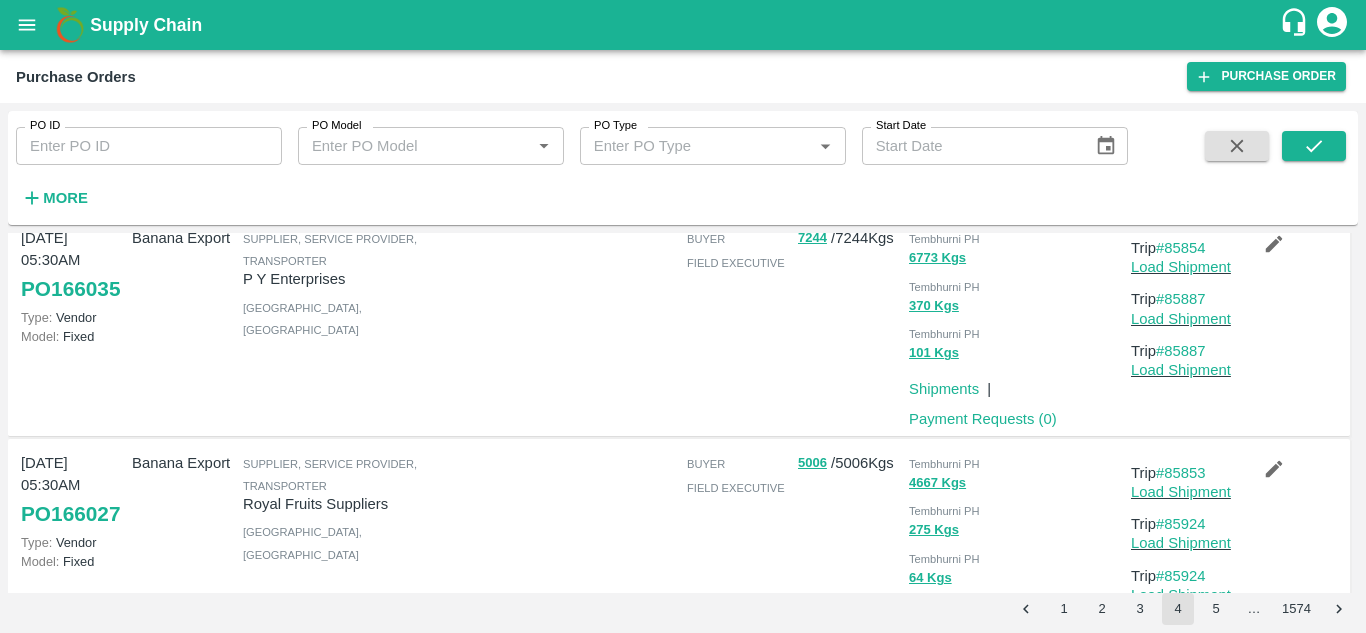 scroll, scrollTop: 1029, scrollLeft: 0, axis: vertical 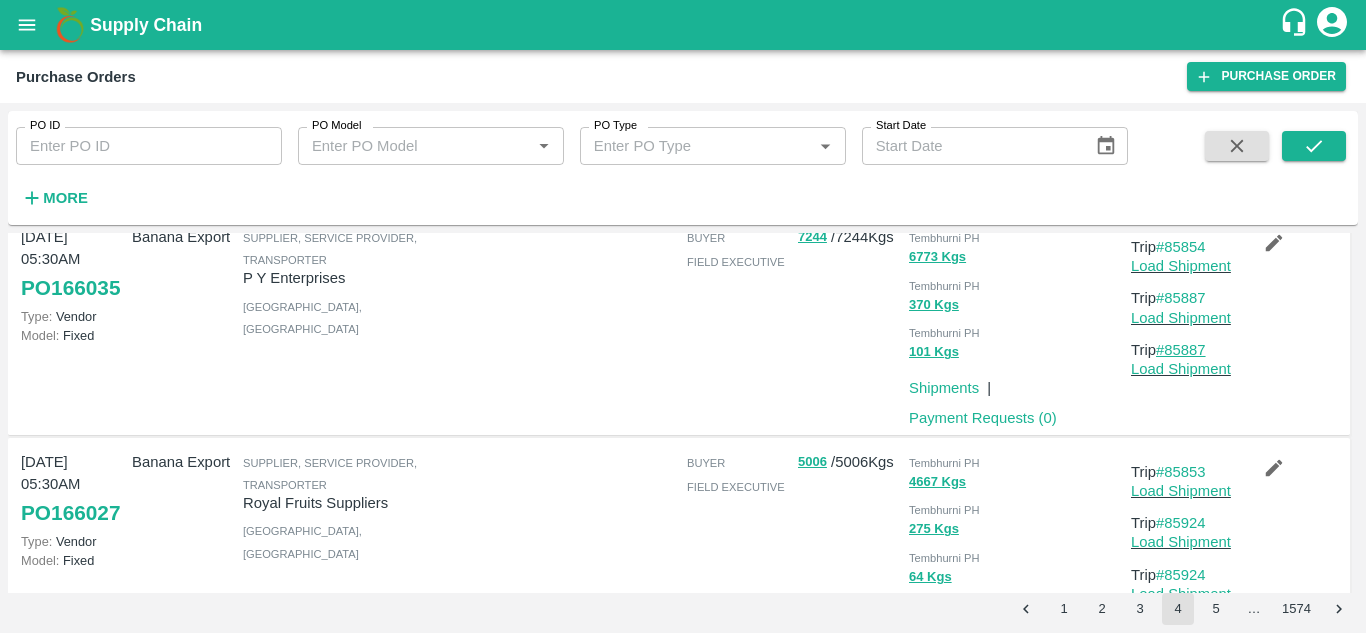 click on "#85887" at bounding box center (1181, 350) 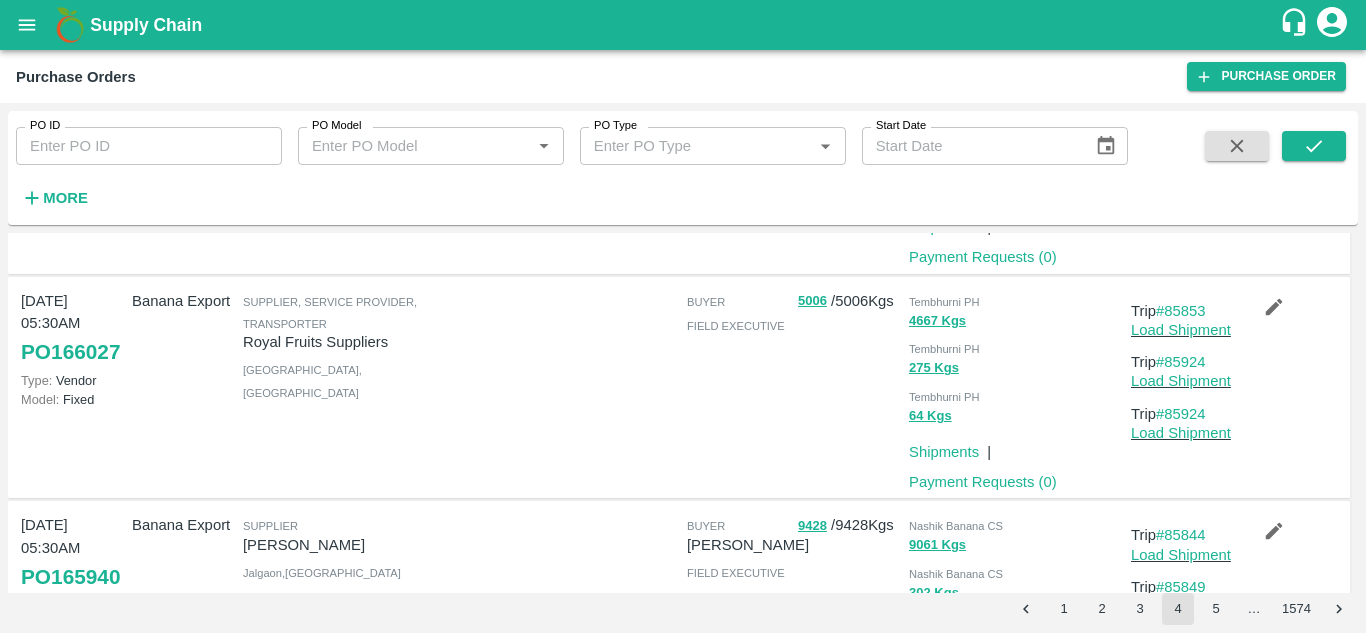 scroll, scrollTop: 1188, scrollLeft: 0, axis: vertical 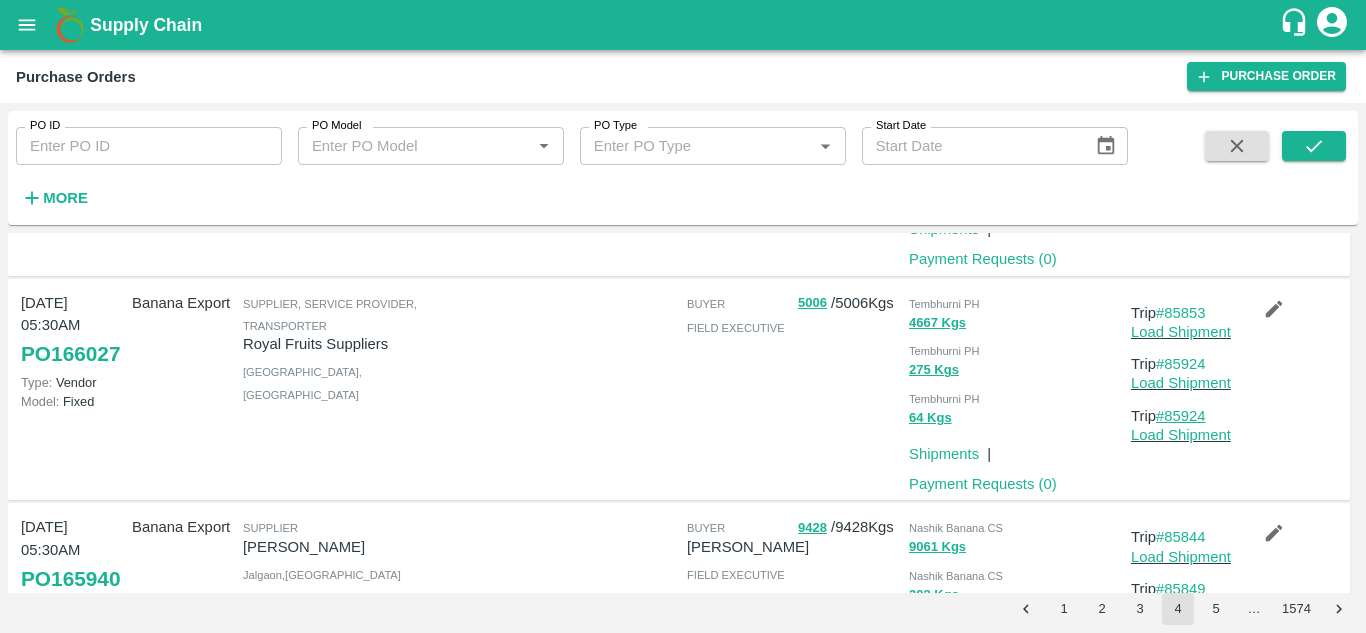 click on "#85924" at bounding box center (1181, 416) 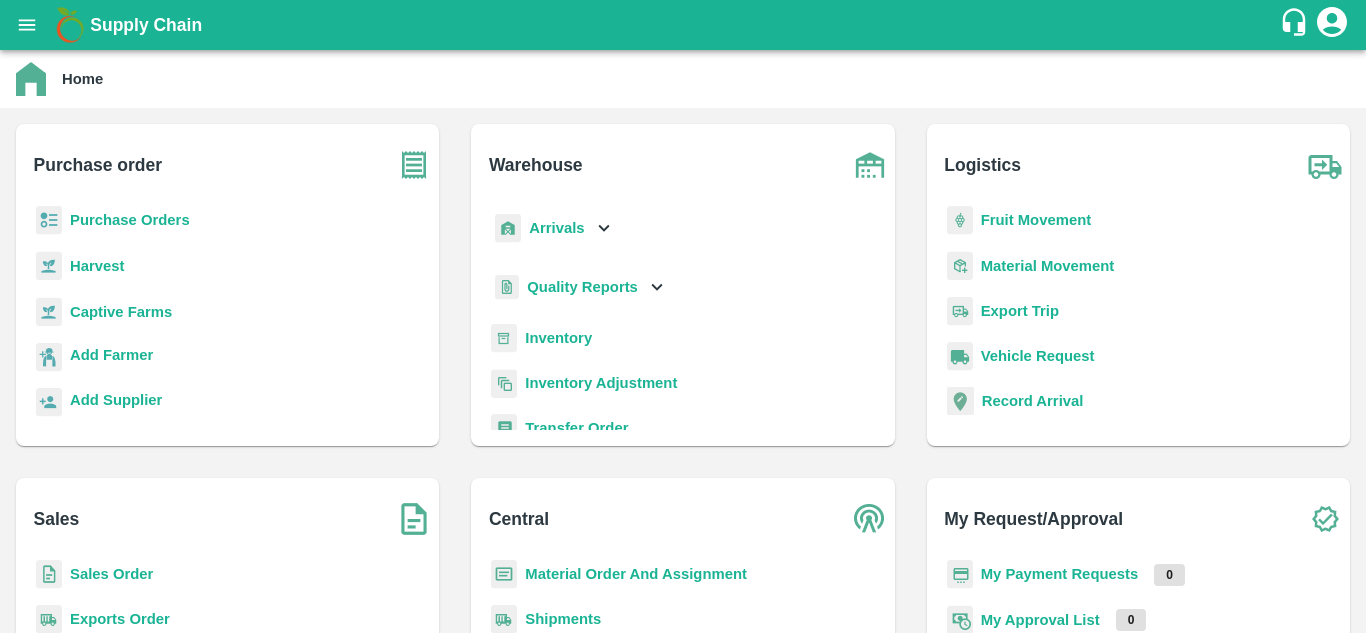 click on "Fruit Movement" at bounding box center (1036, 220) 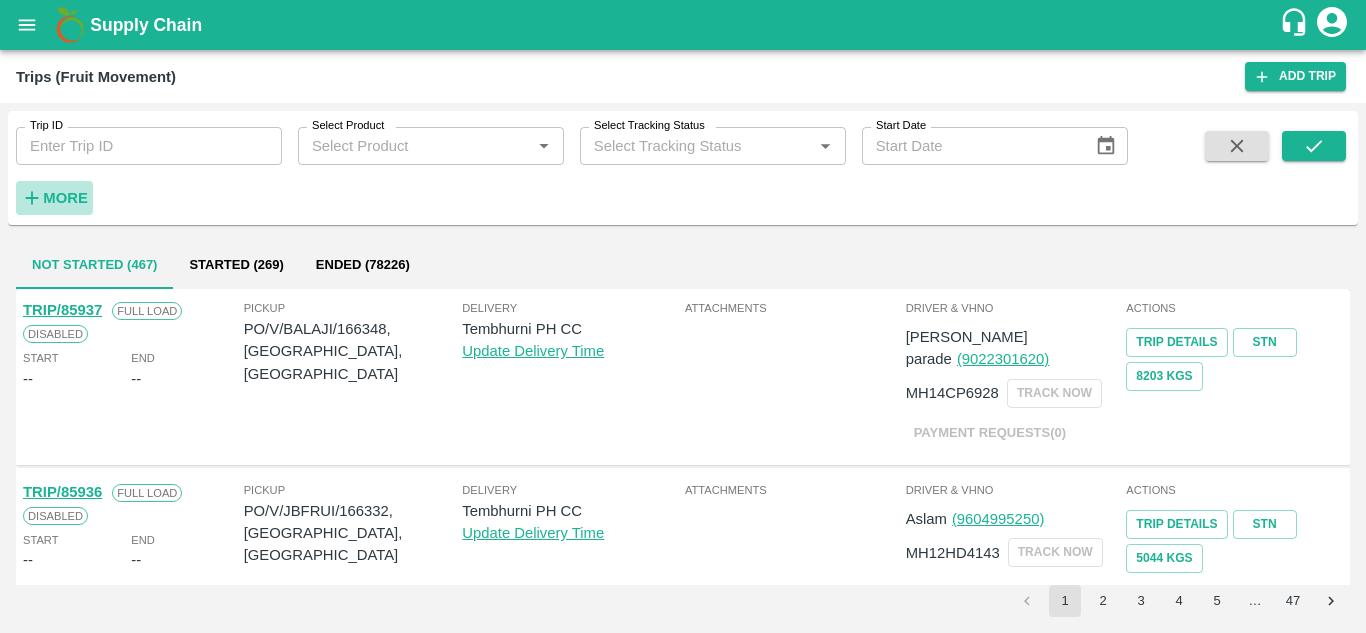 click on "More" at bounding box center [65, 198] 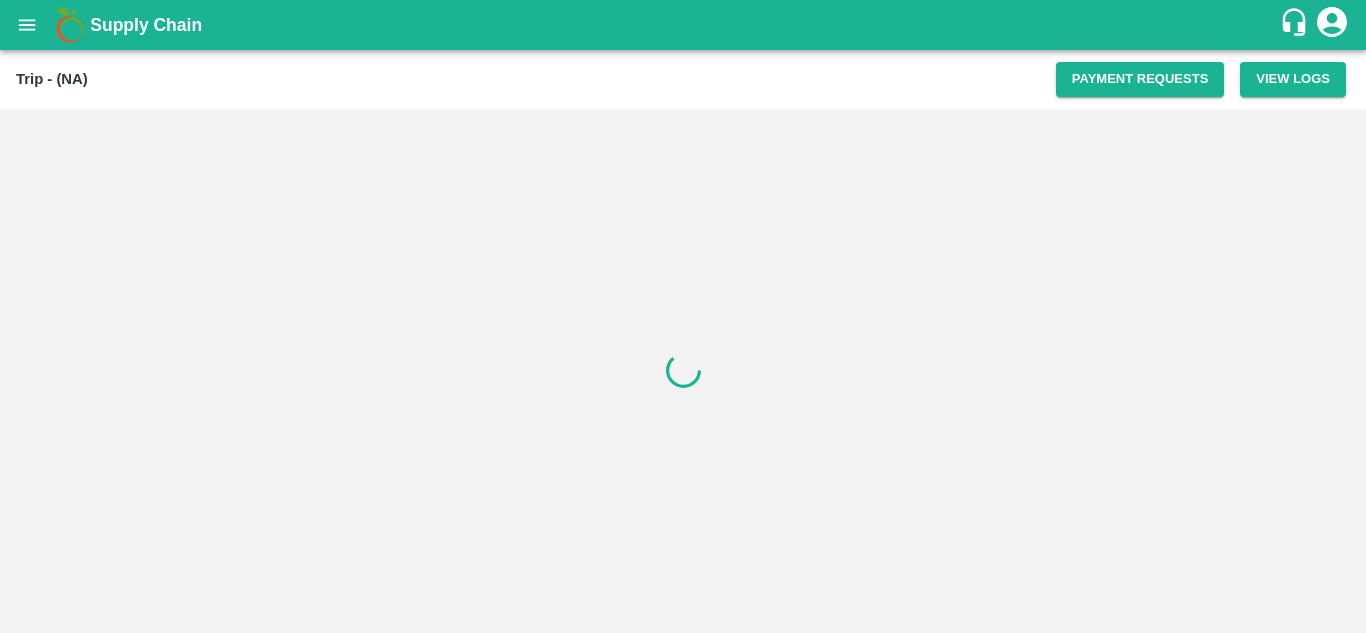 scroll, scrollTop: 0, scrollLeft: 0, axis: both 